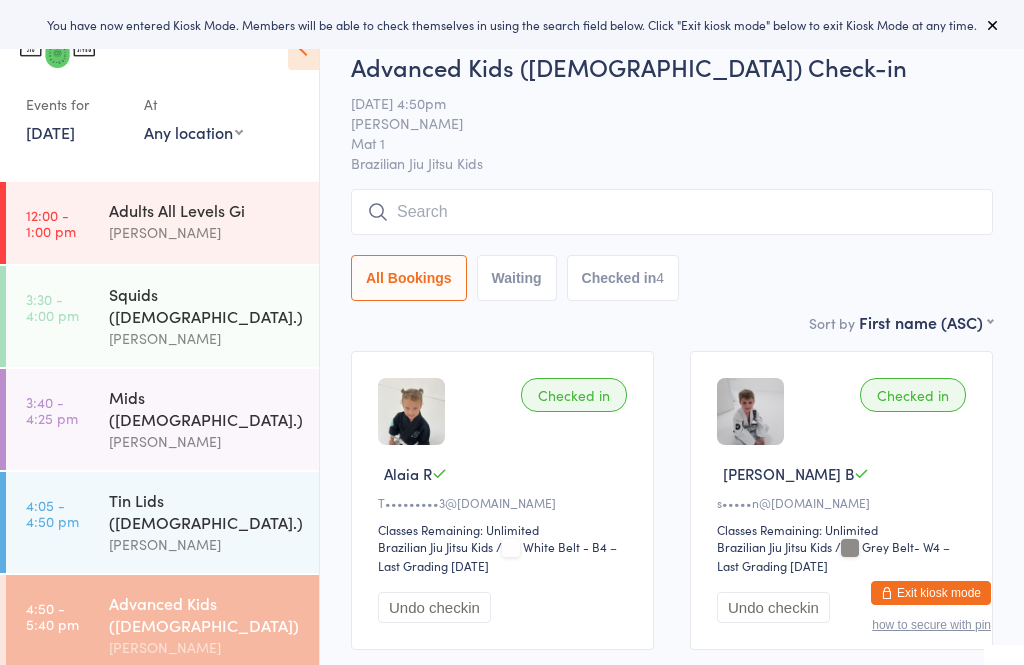 scroll, scrollTop: 0, scrollLeft: 0, axis: both 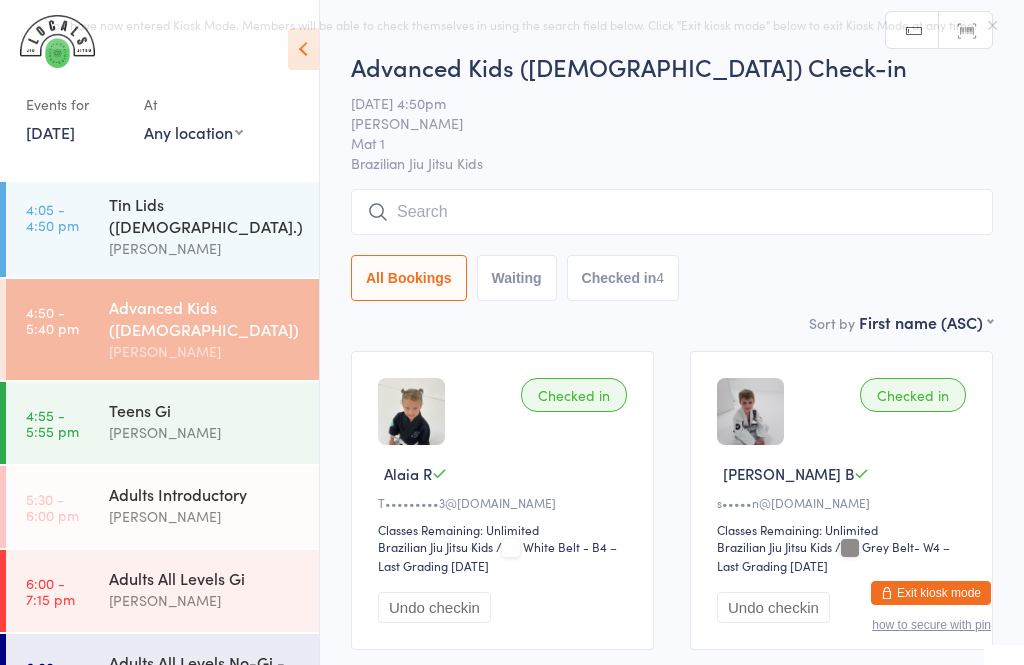 click on "[PERSON_NAME]" at bounding box center (205, 516) 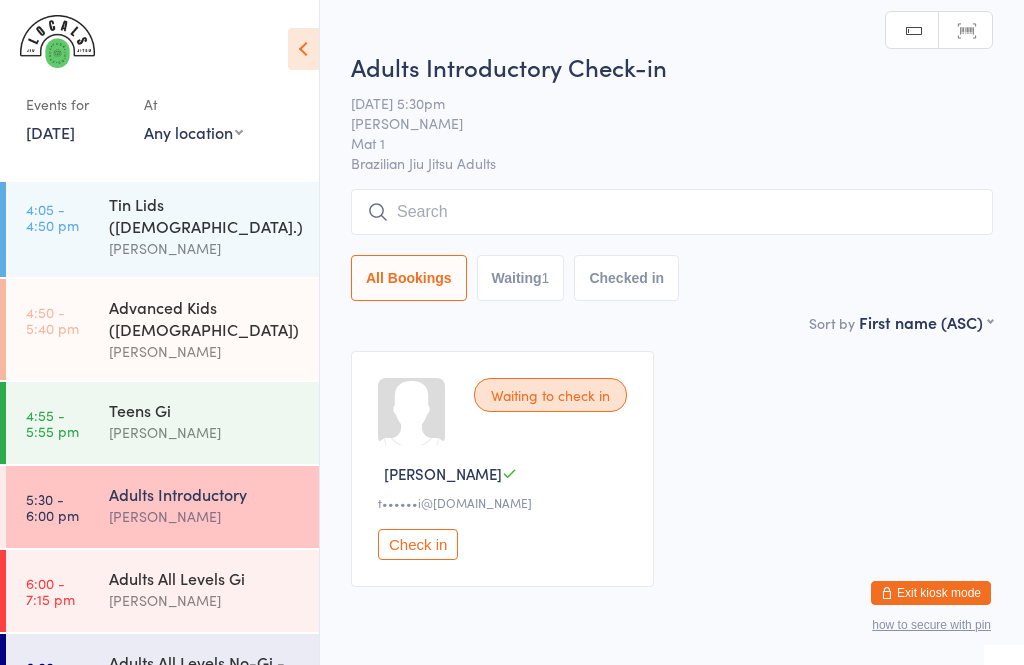 click on "Check in" at bounding box center [418, 544] 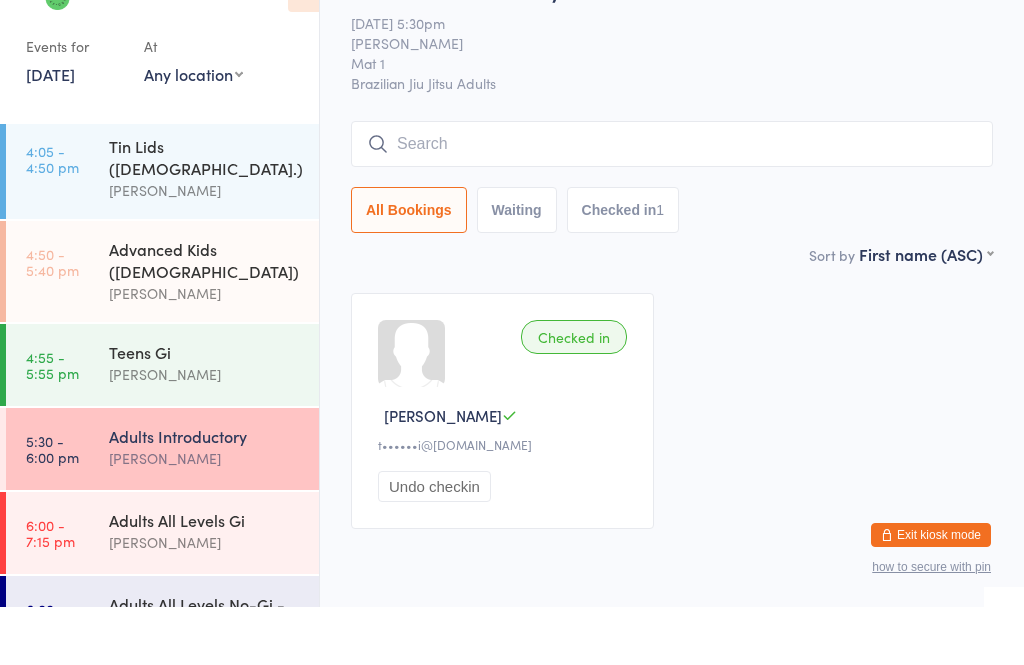 scroll, scrollTop: 8, scrollLeft: 0, axis: vertical 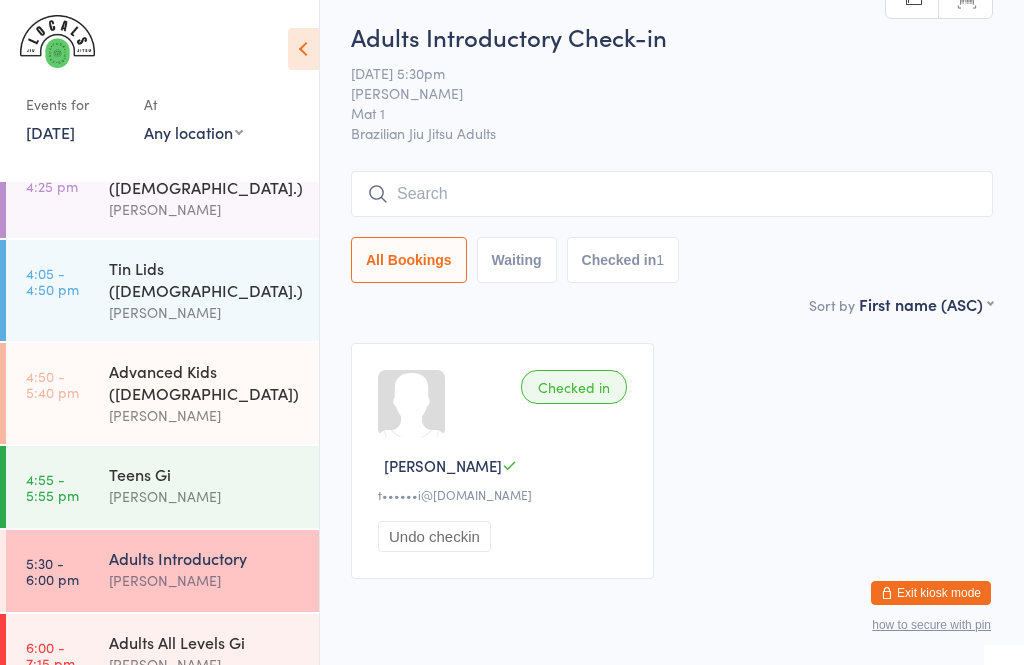 click on "Adults All Levels Gi" at bounding box center (205, 642) 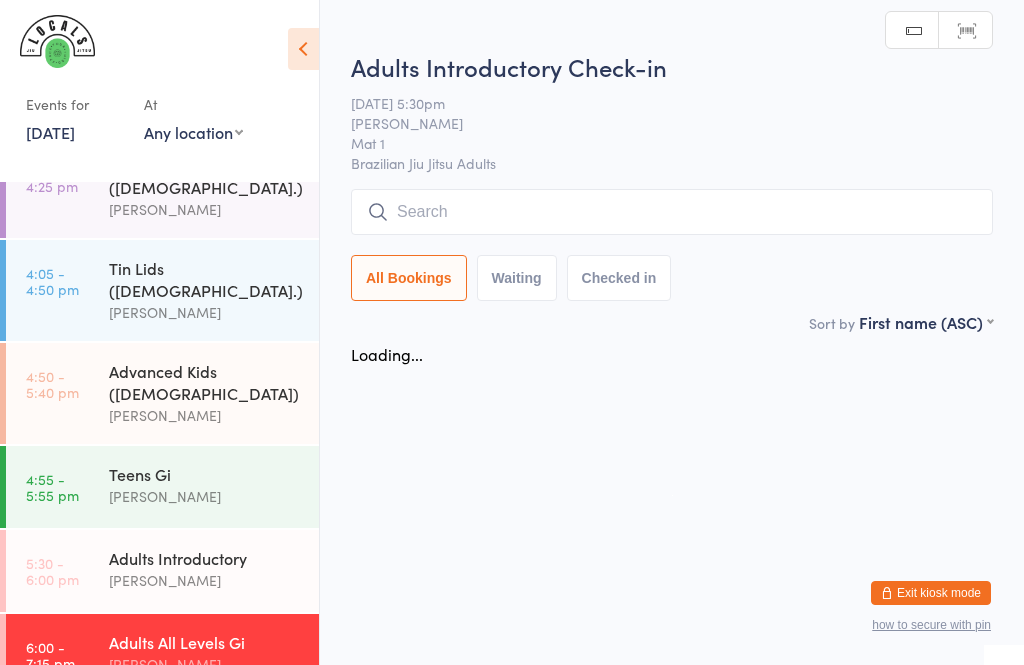 scroll, scrollTop: 0, scrollLeft: 0, axis: both 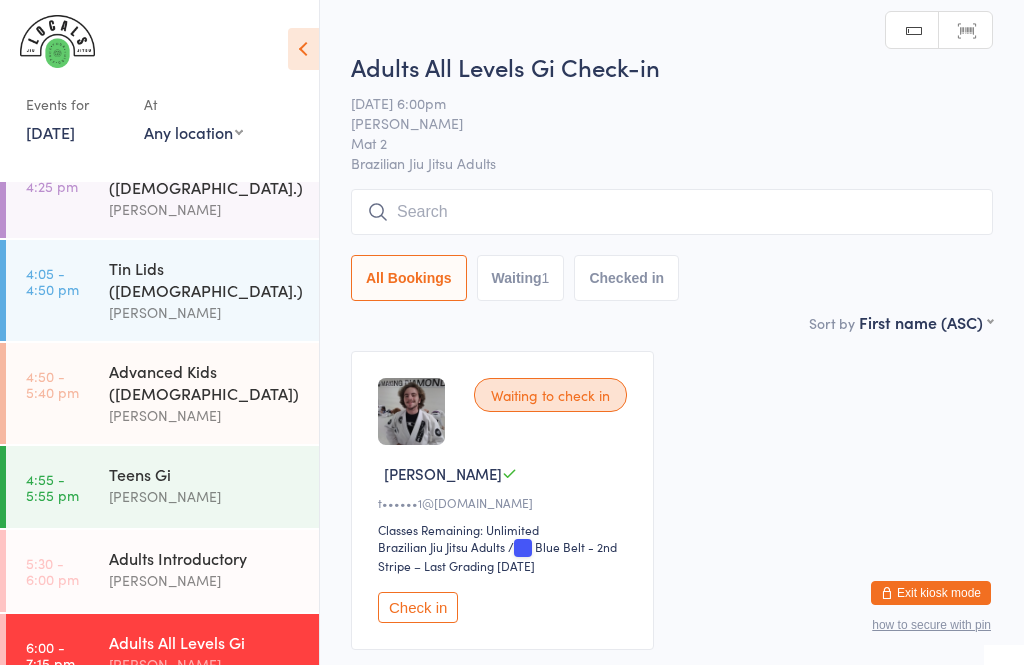click at bounding box center (672, 212) 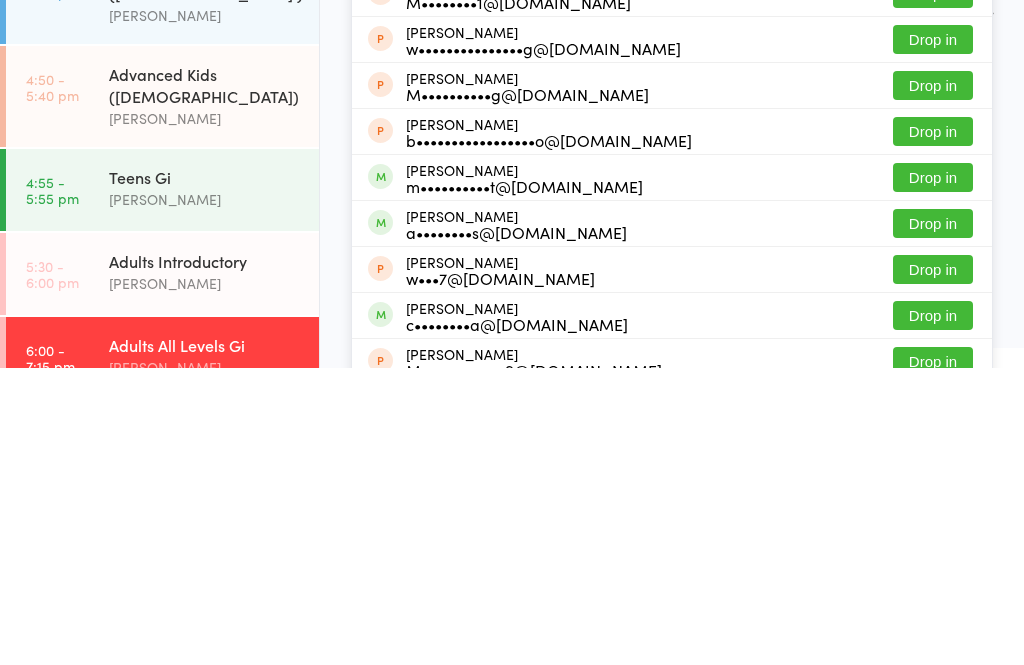 type on "Matth" 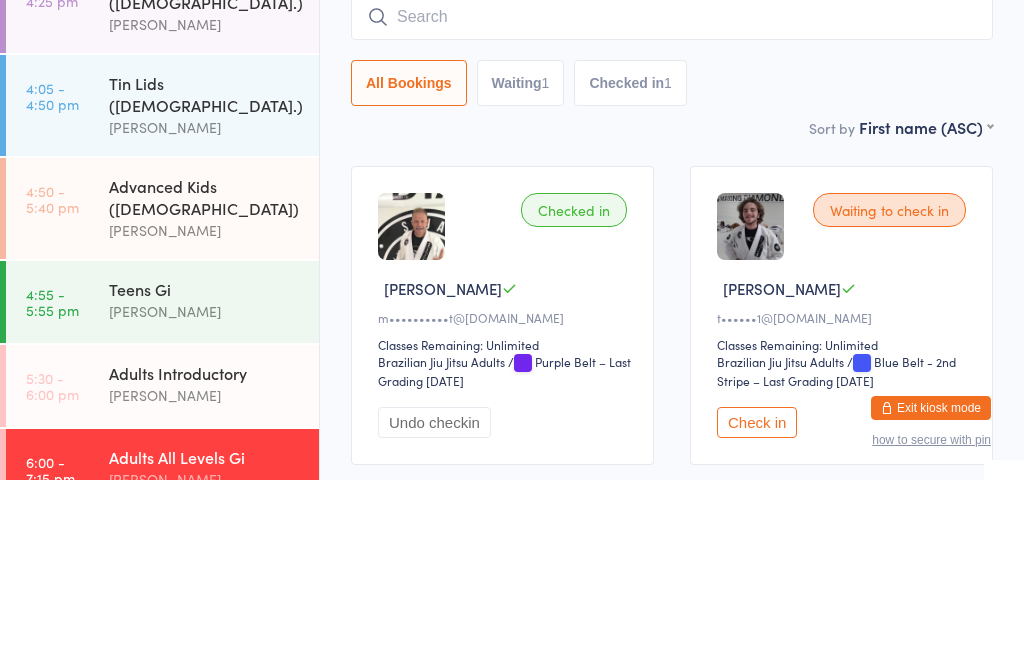 scroll, scrollTop: 137, scrollLeft: 0, axis: vertical 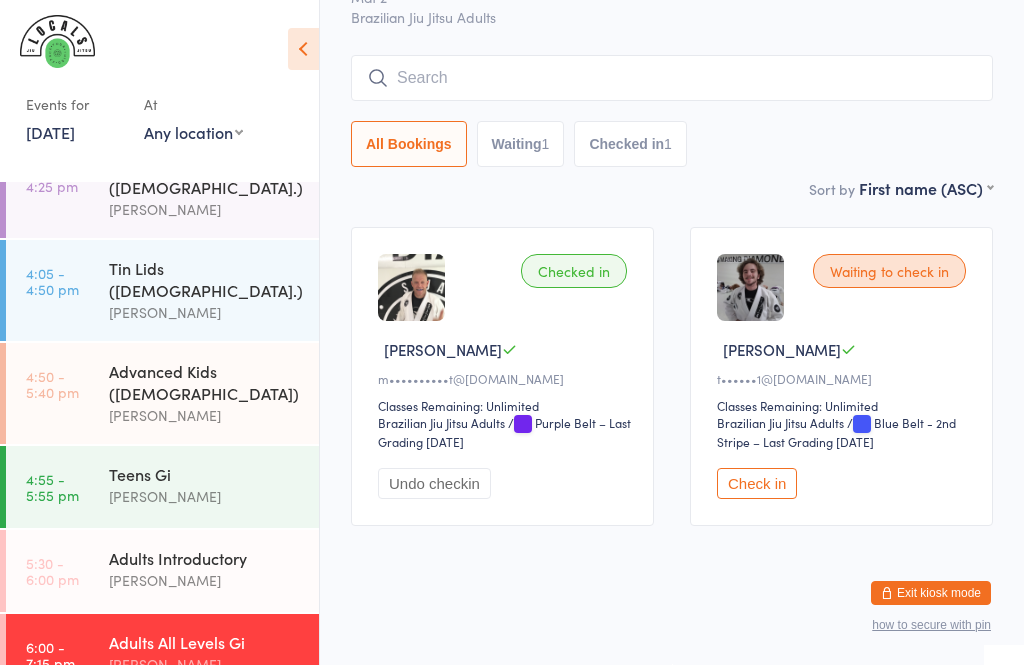 click at bounding box center (672, 78) 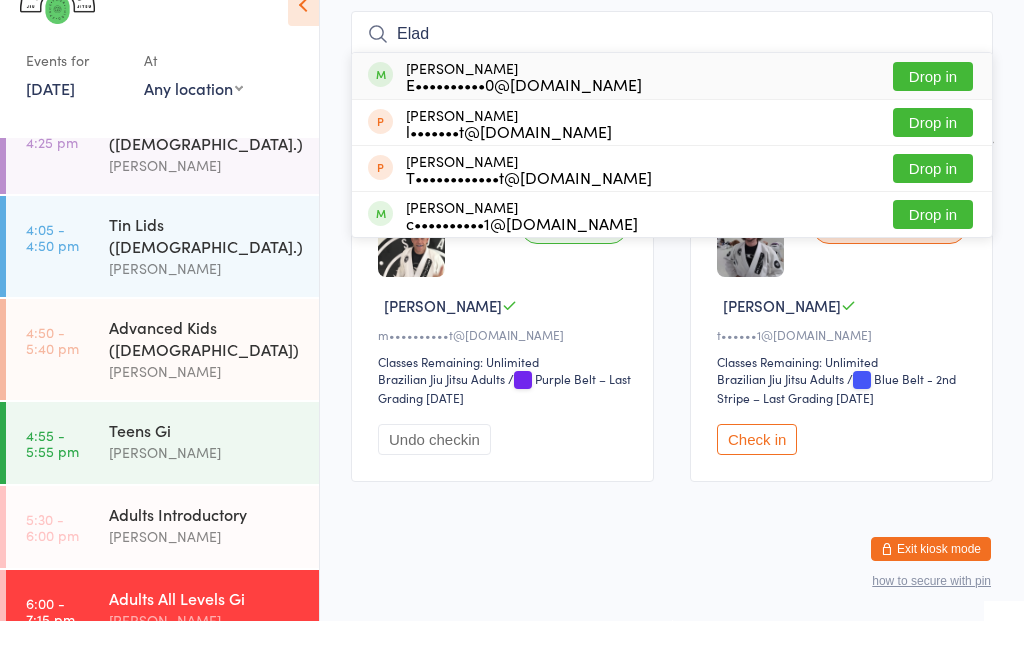 type on "Elad" 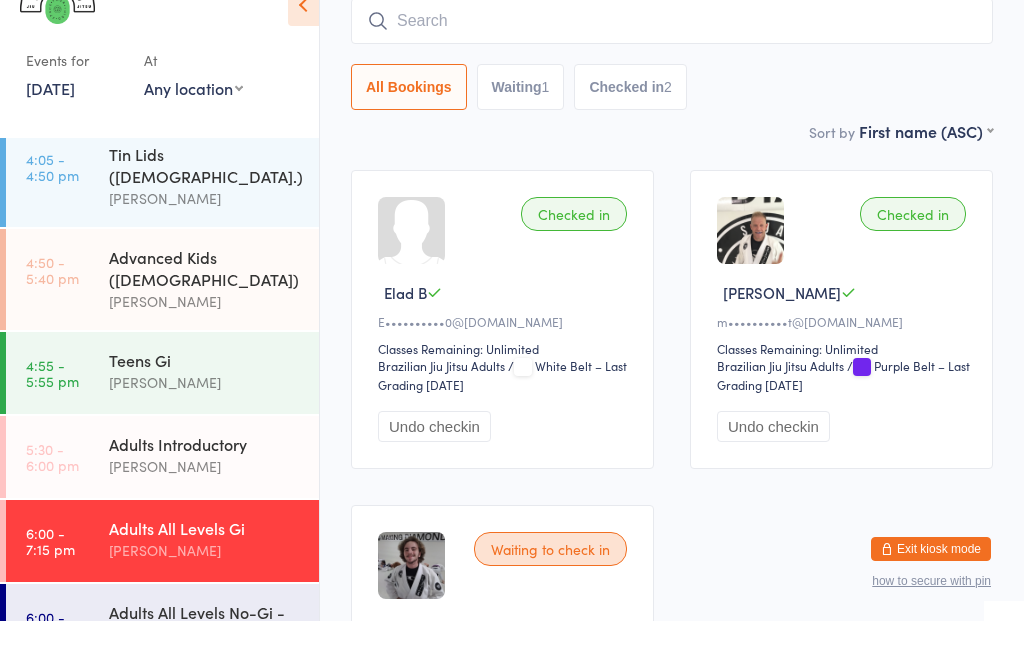 scroll, scrollTop: 297, scrollLeft: 0, axis: vertical 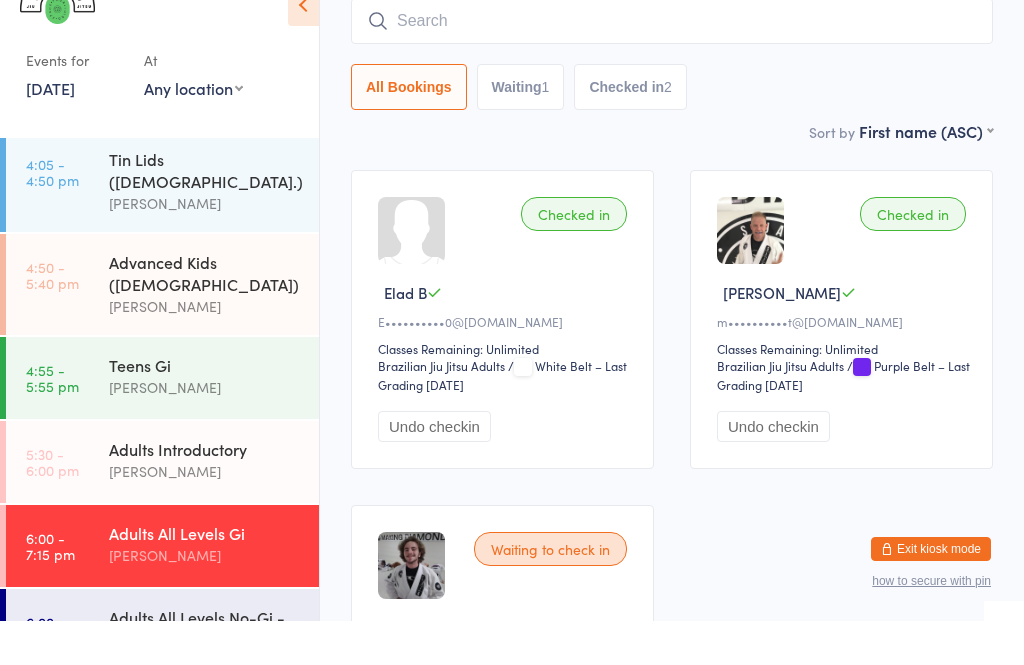 click on "Tin Lids (8-12 y.o.) Veselin Celic" at bounding box center [214, 225] 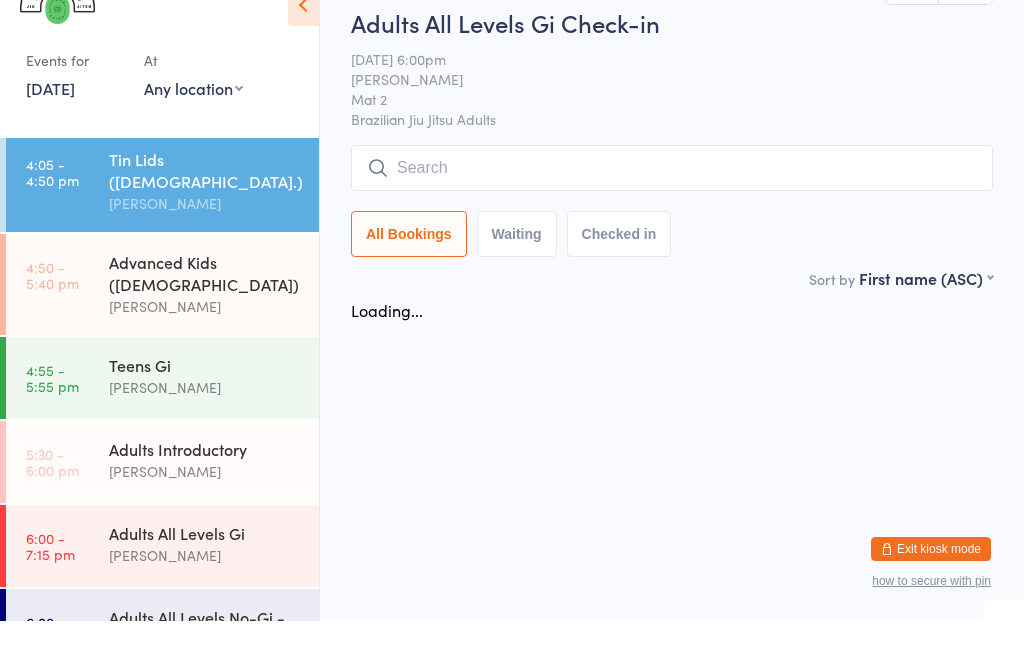 scroll, scrollTop: 0, scrollLeft: 0, axis: both 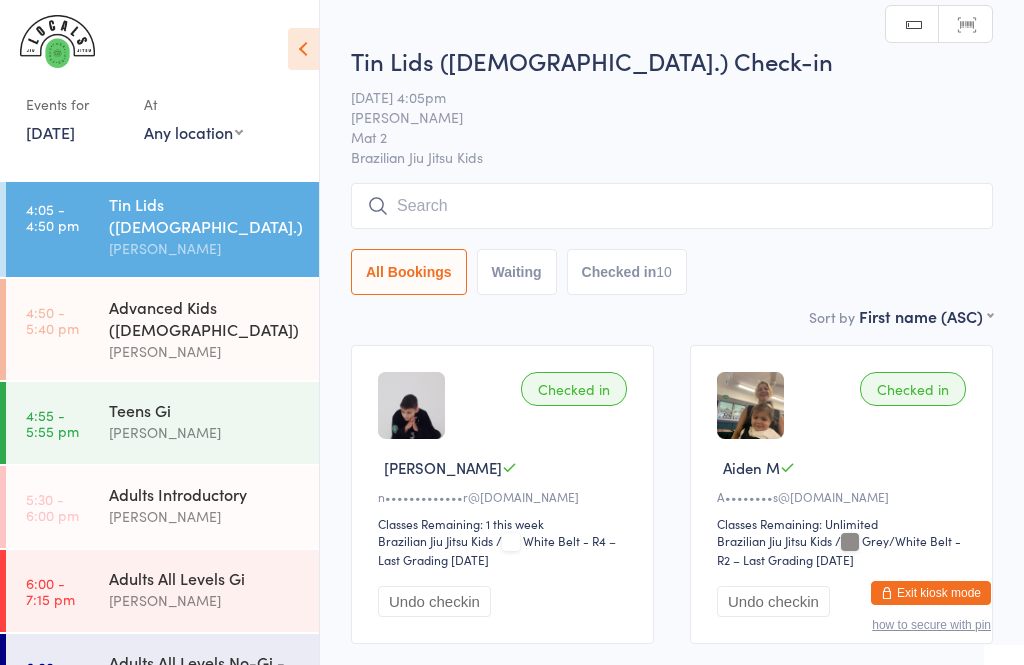 click on "Adults All Levels No-Gi - [PERSON_NAME]" at bounding box center [205, 673] 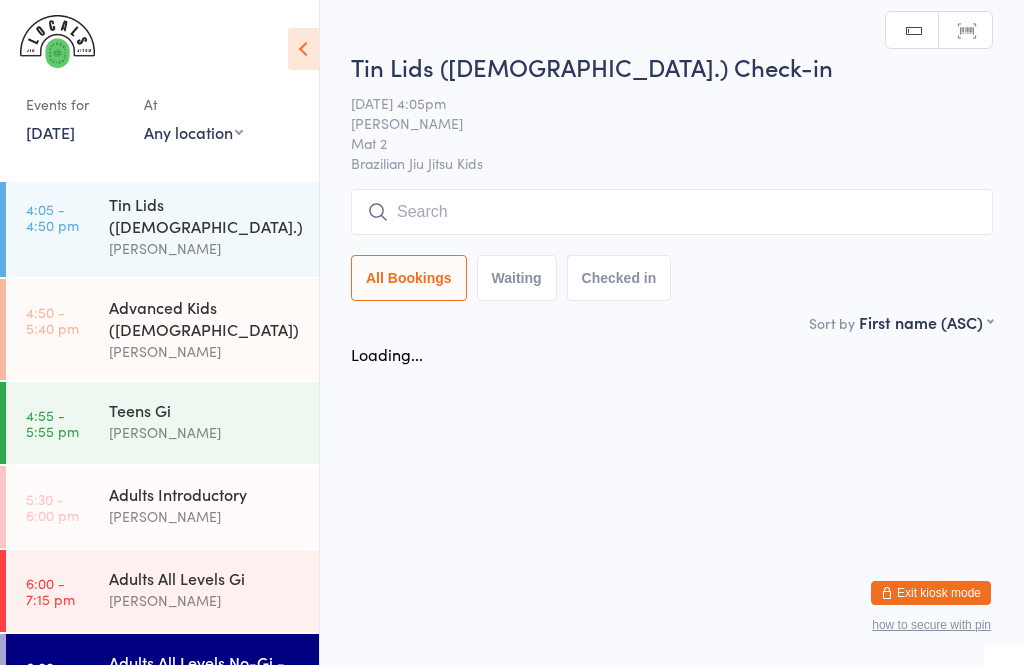 scroll, scrollTop: 0, scrollLeft: 0, axis: both 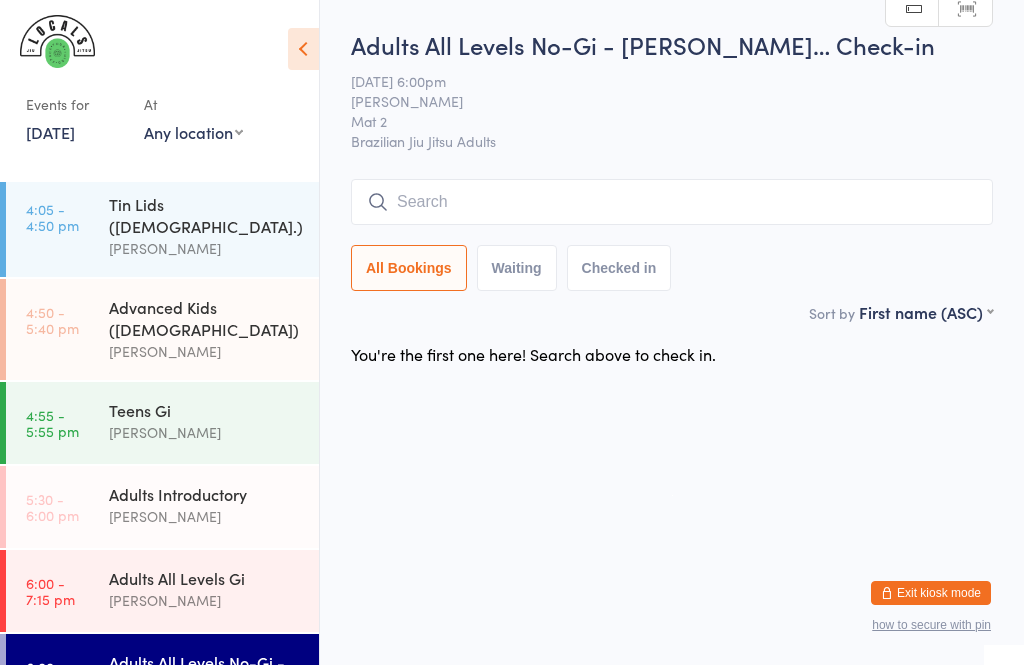 click on "[PERSON_NAME]" at bounding box center (205, 600) 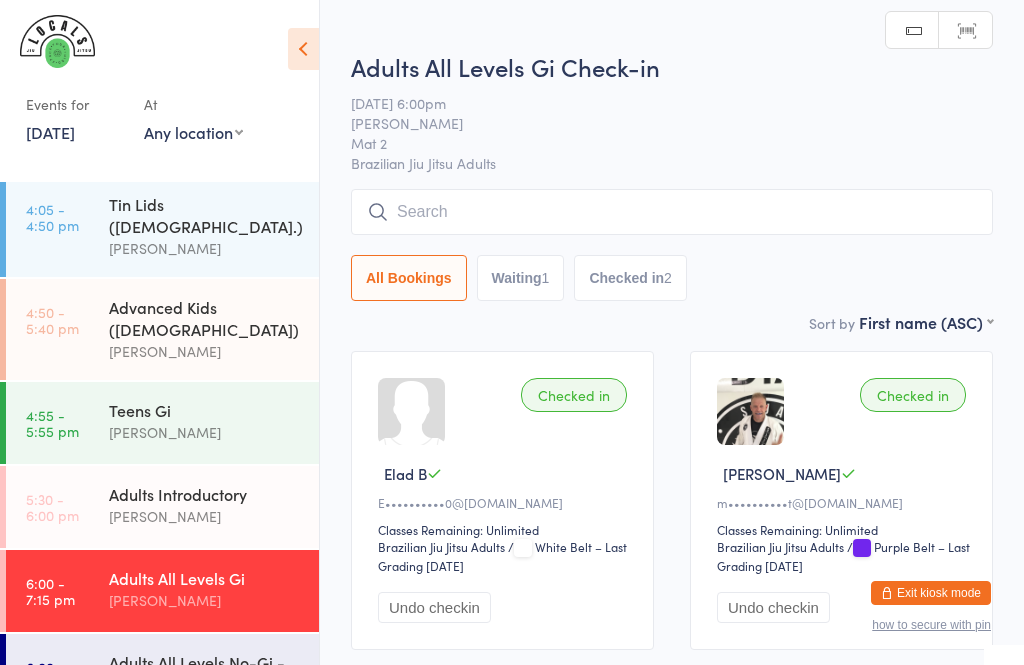 click at bounding box center [672, 212] 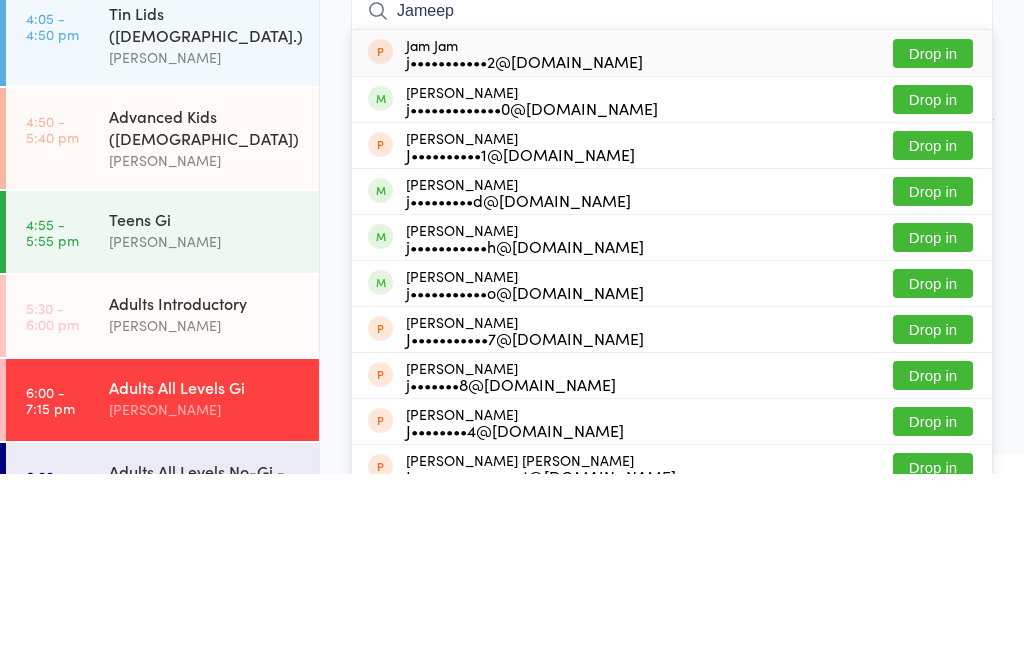 type on "Jameep" 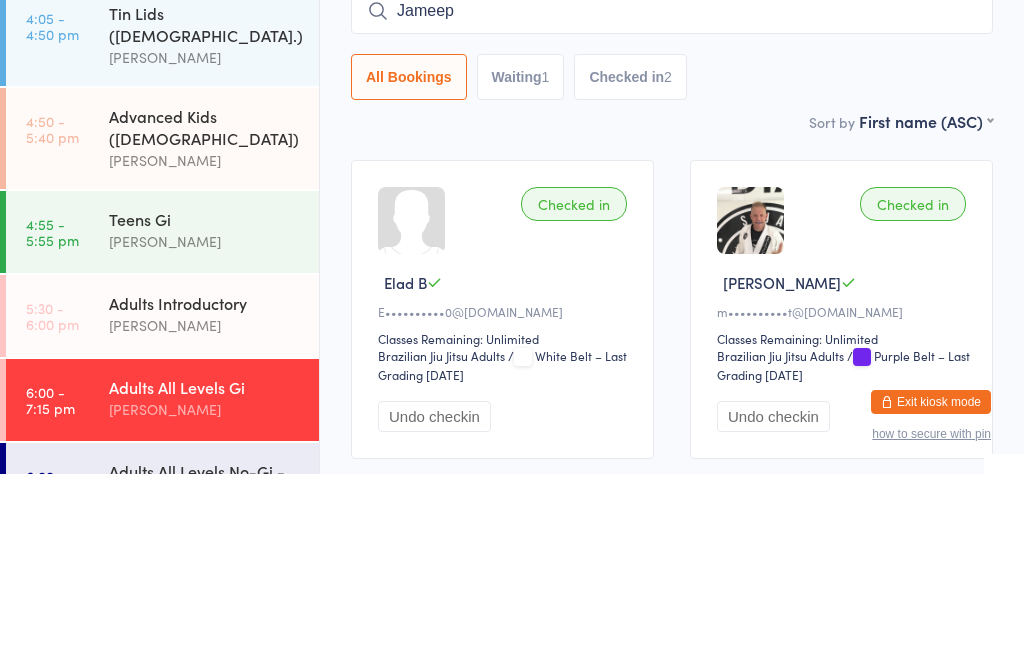 type 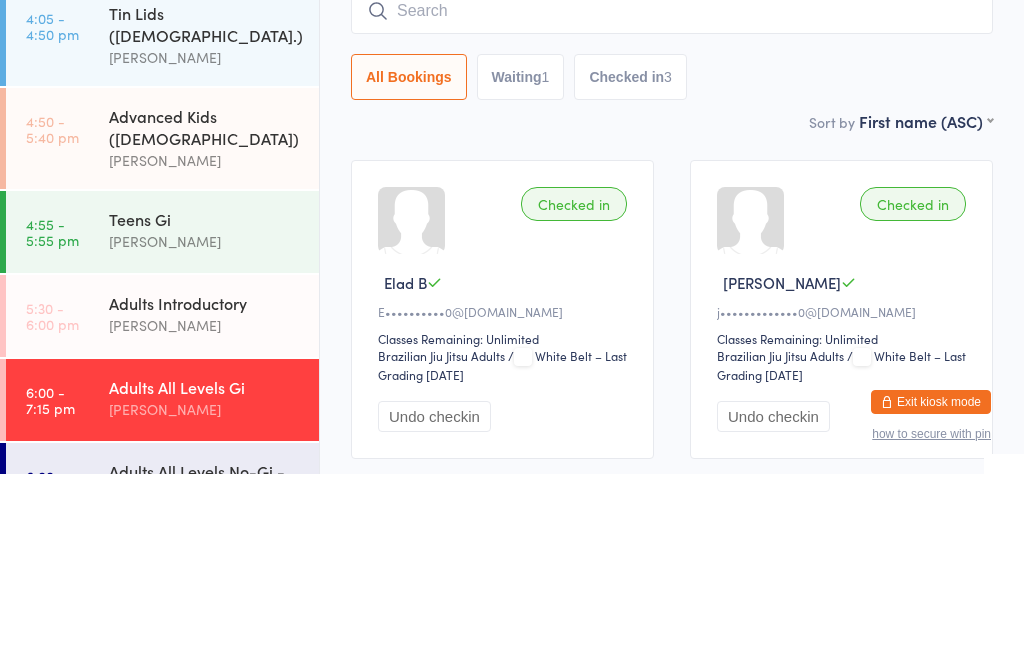scroll, scrollTop: 232, scrollLeft: 0, axis: vertical 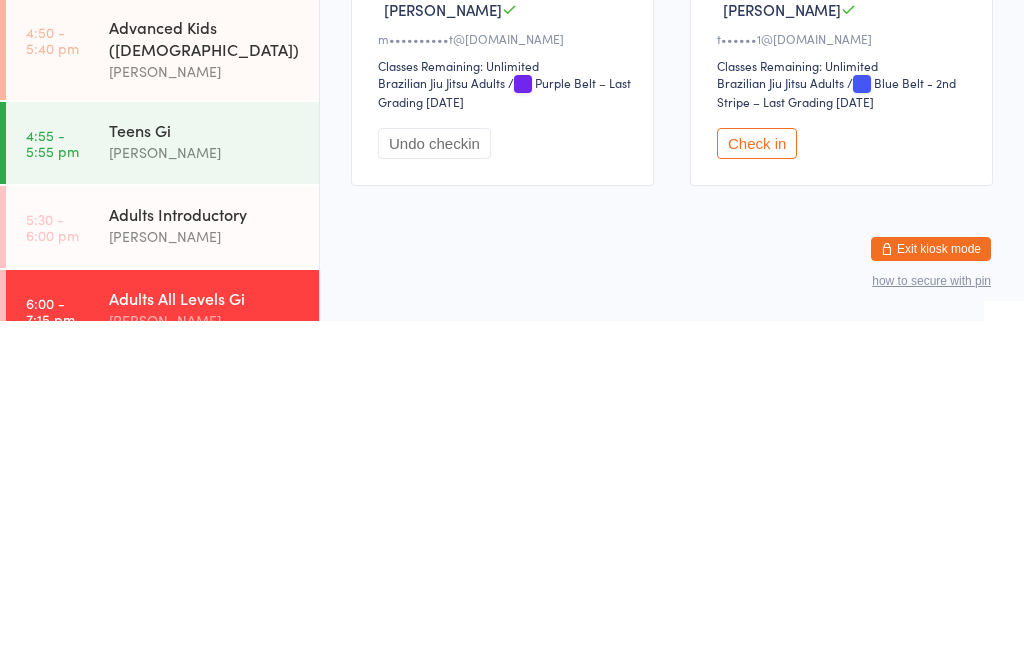 click on "Check in" at bounding box center (757, 487) 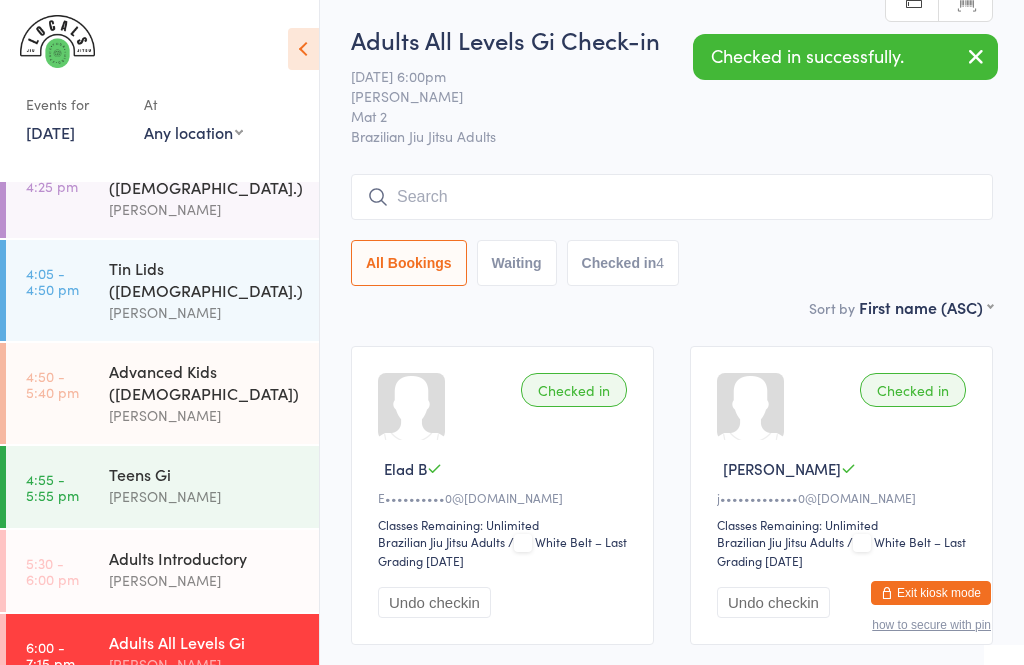 scroll, scrollTop: 0, scrollLeft: 0, axis: both 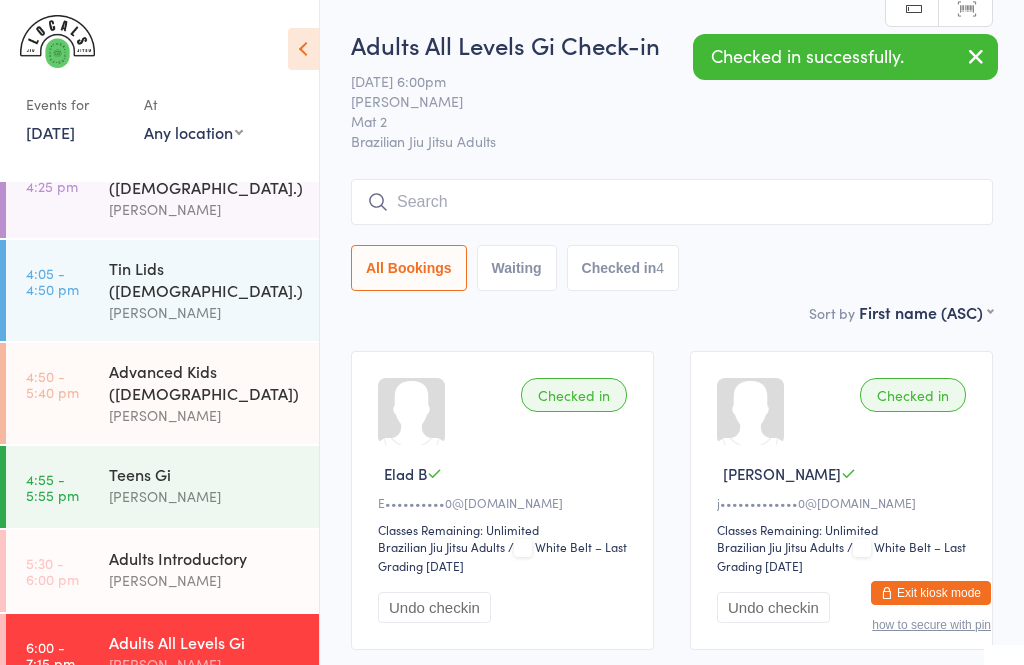 click on "Brazilian Jiu Jitsu Adults" at bounding box center [672, 141] 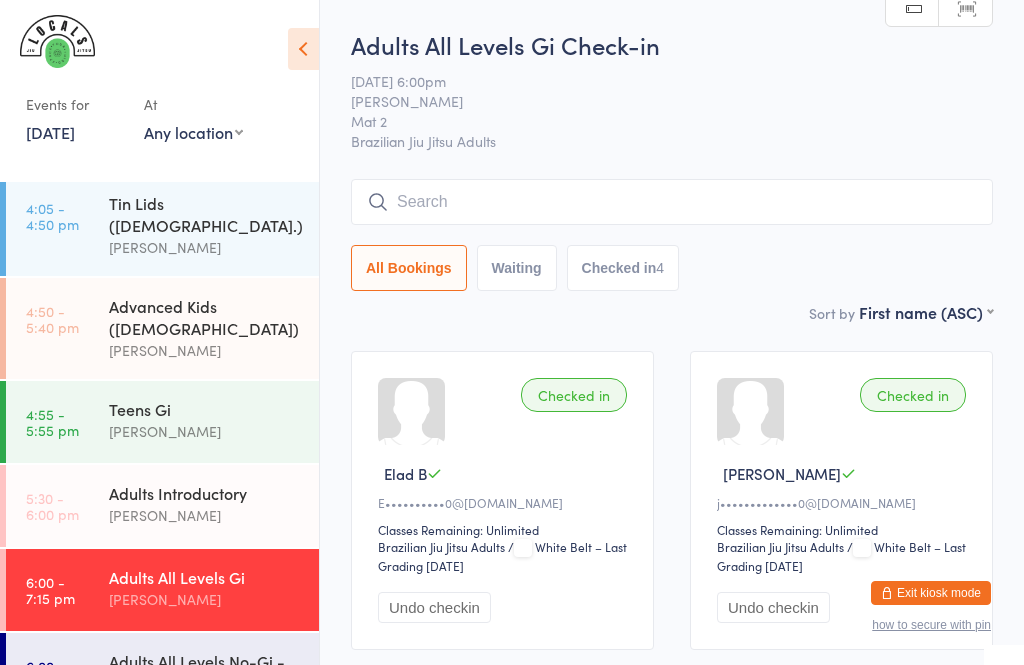 scroll, scrollTop: 296, scrollLeft: 0, axis: vertical 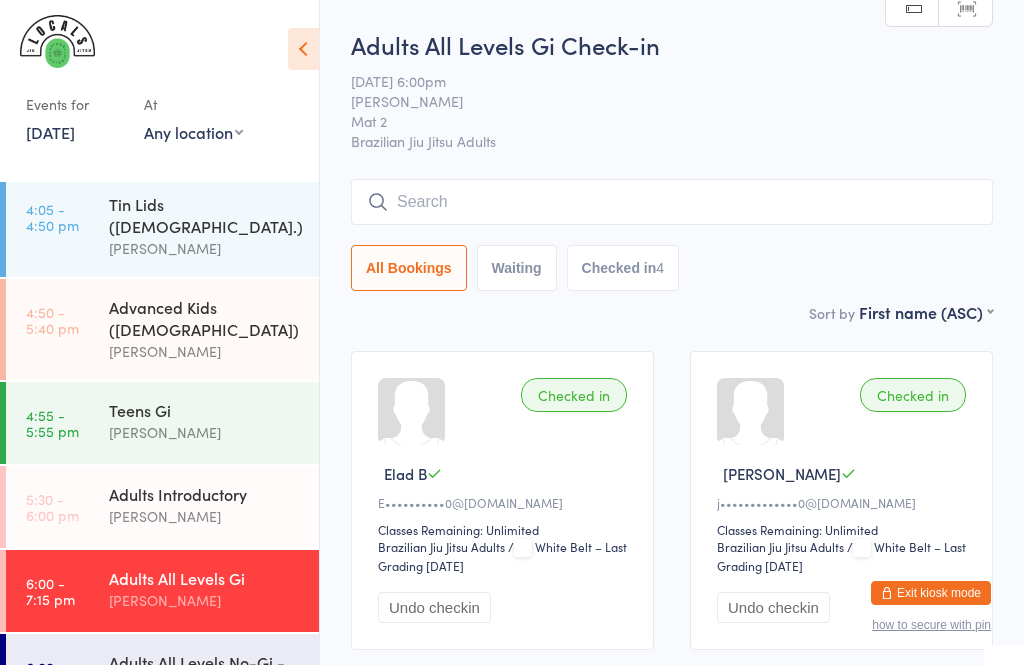 click on "Adults All Levels No-Gi - [PERSON_NAME]" at bounding box center [205, 673] 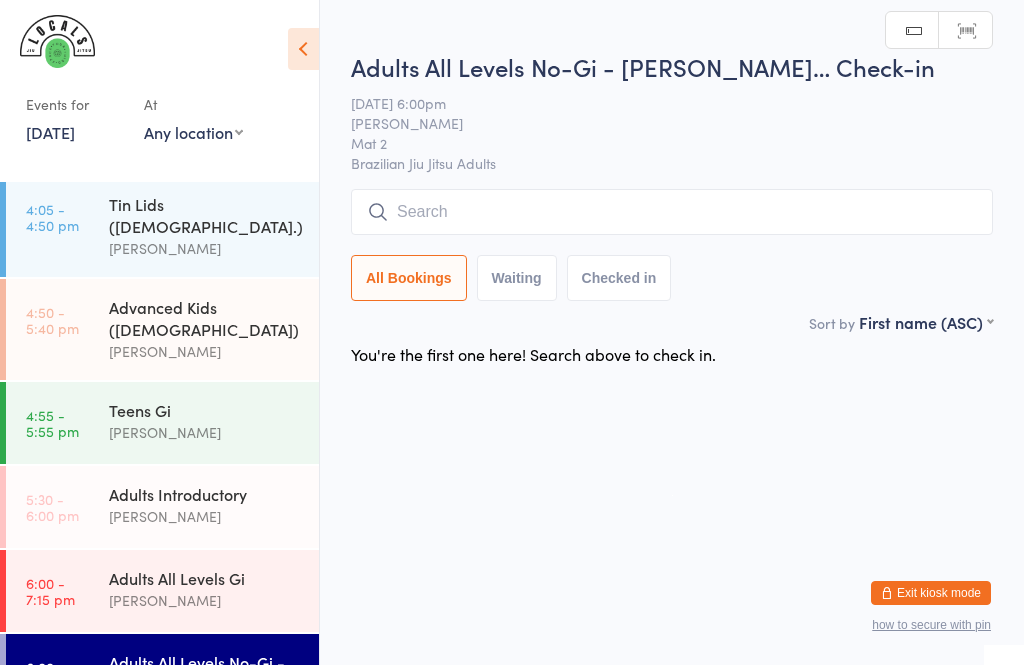 click at bounding box center [672, 212] 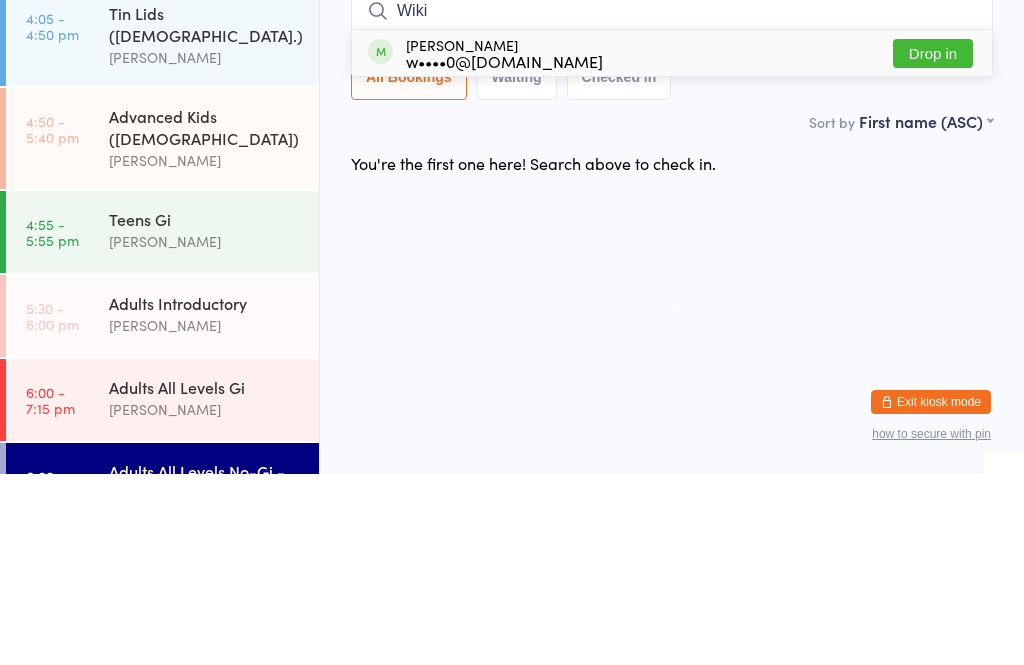 type on "Wiki" 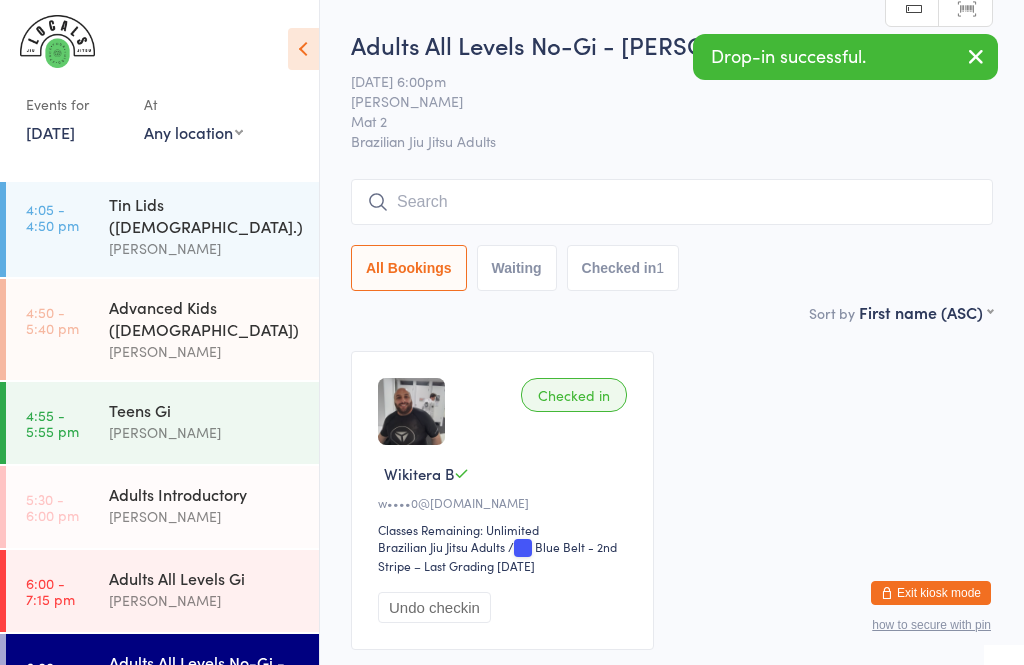click on "Adults All Levels Gi" at bounding box center (205, 578) 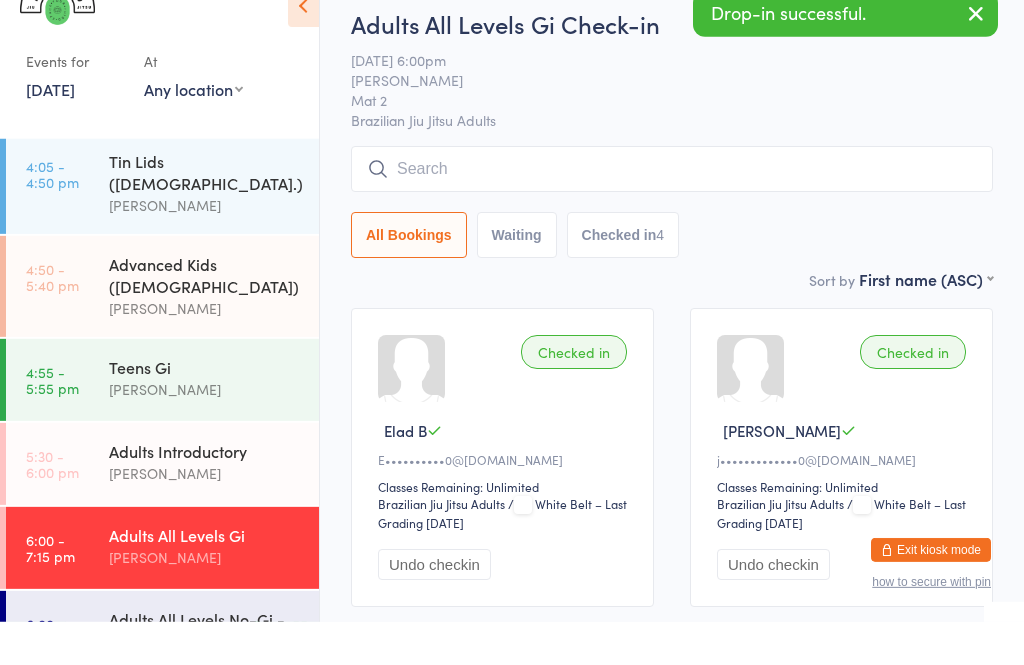 scroll, scrollTop: 415, scrollLeft: 0, axis: vertical 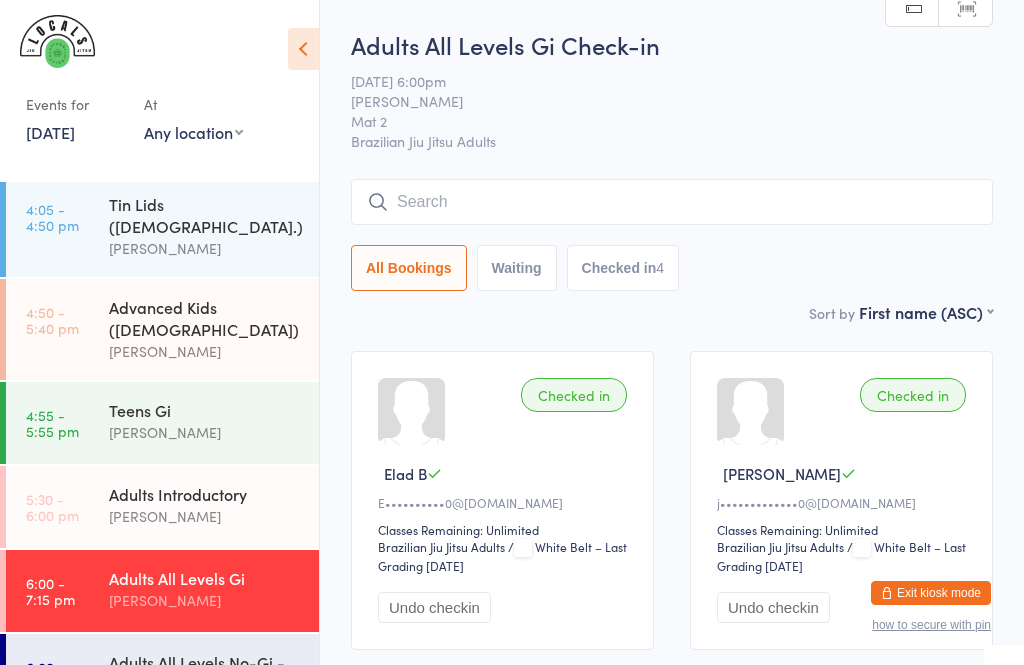 click on "Adults All Levels No-Gi - [PERSON_NAME]" at bounding box center (205, 673) 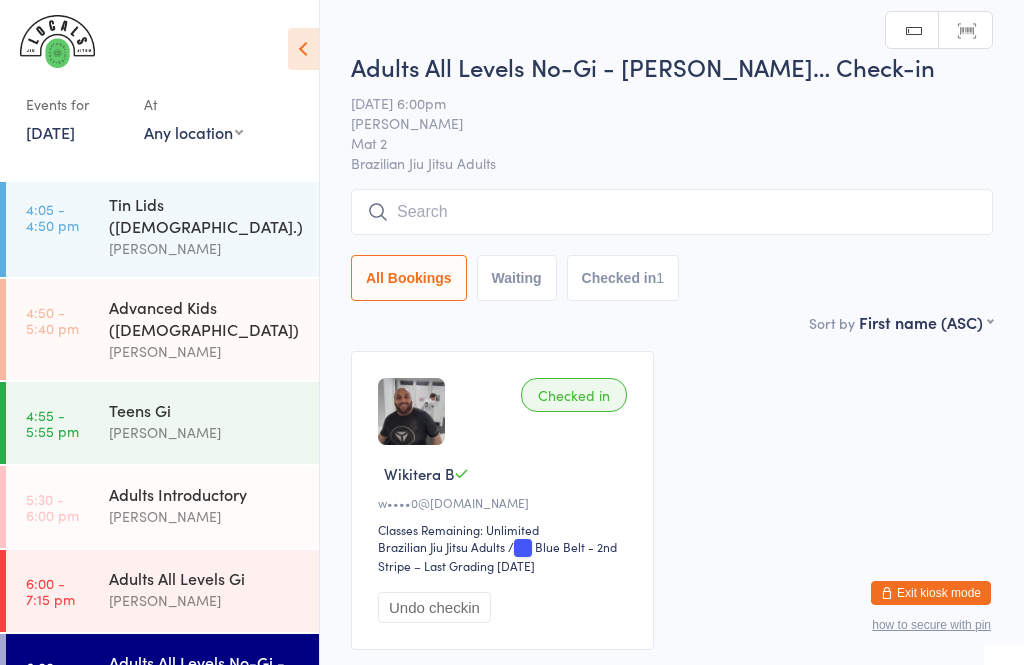 click at bounding box center (672, 212) 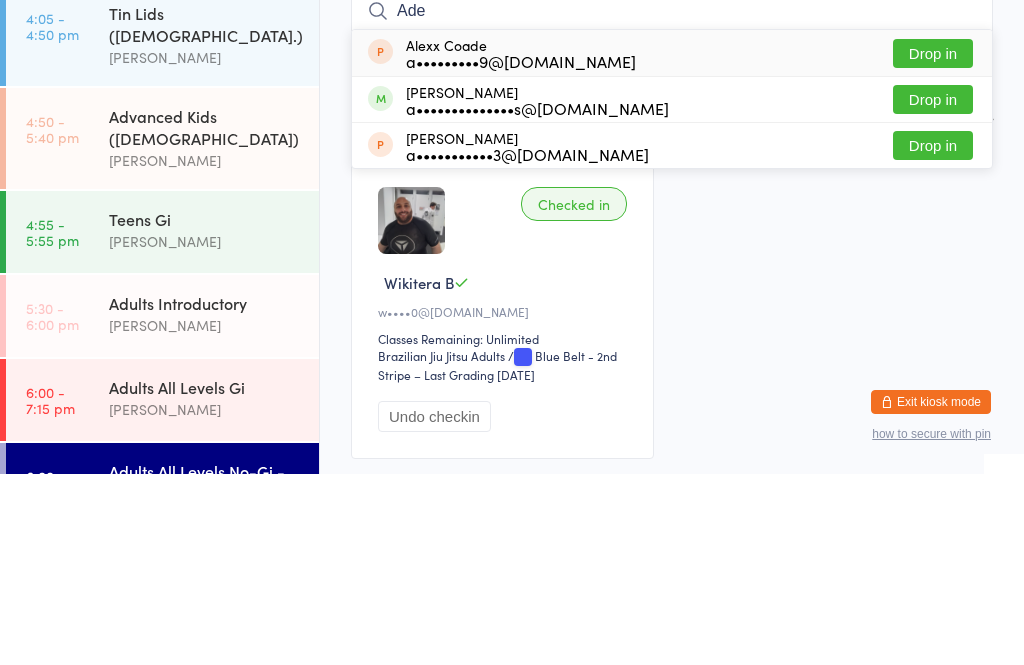 type on "Ade" 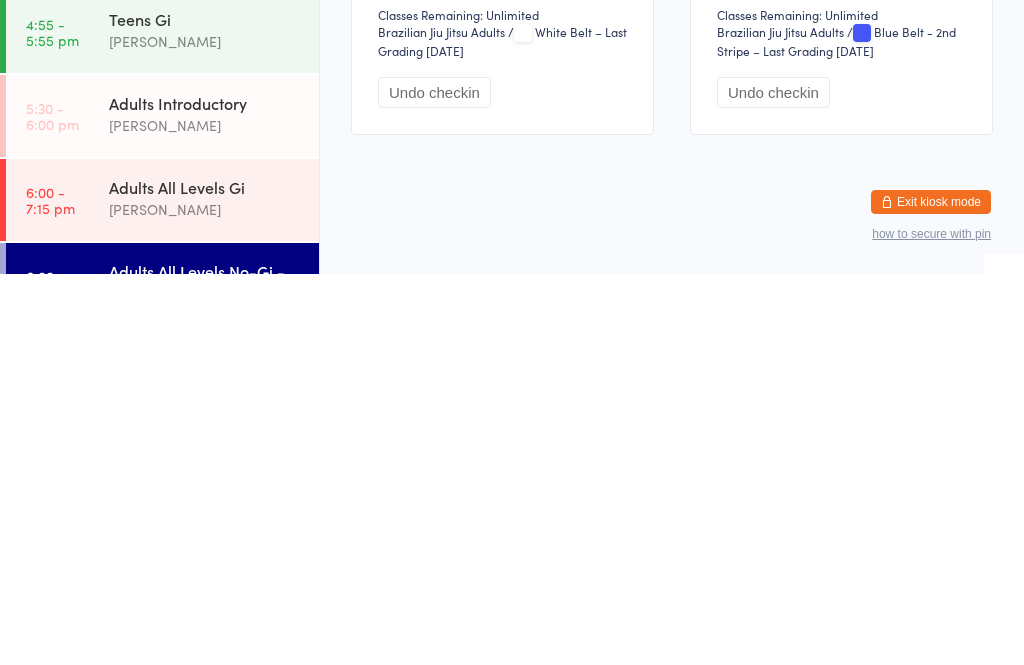 scroll, scrollTop: 76, scrollLeft: 0, axis: vertical 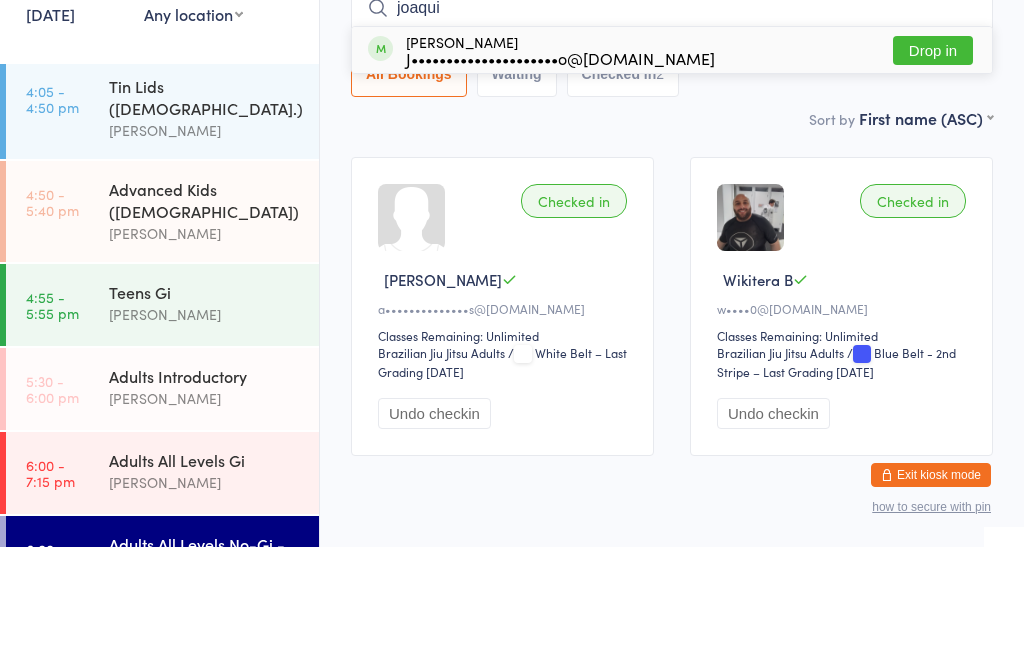 type on "joaqui" 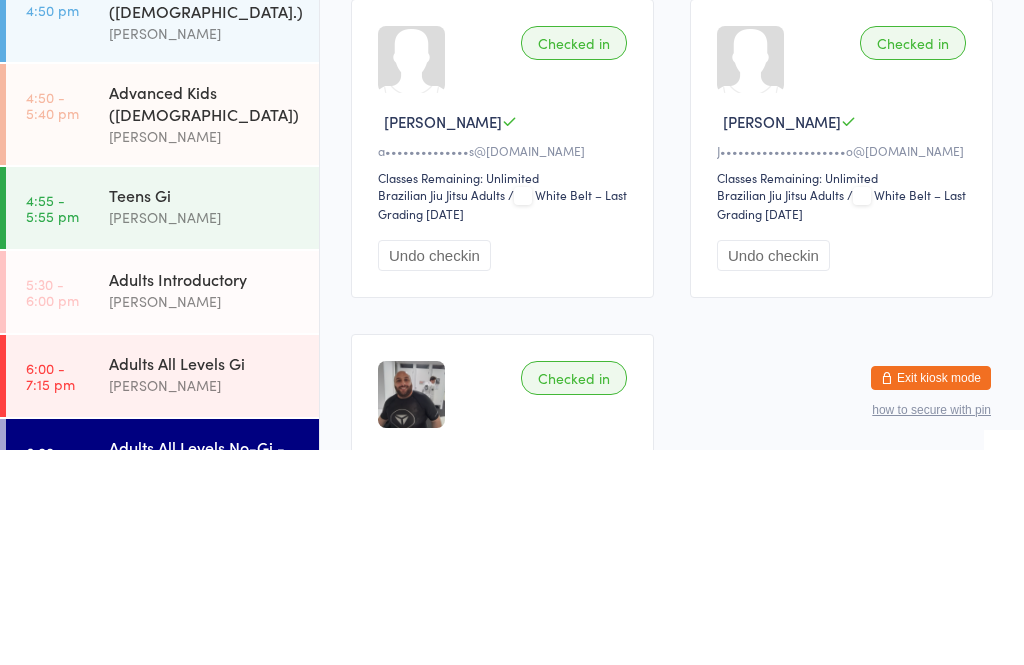 scroll, scrollTop: 415, scrollLeft: 0, axis: vertical 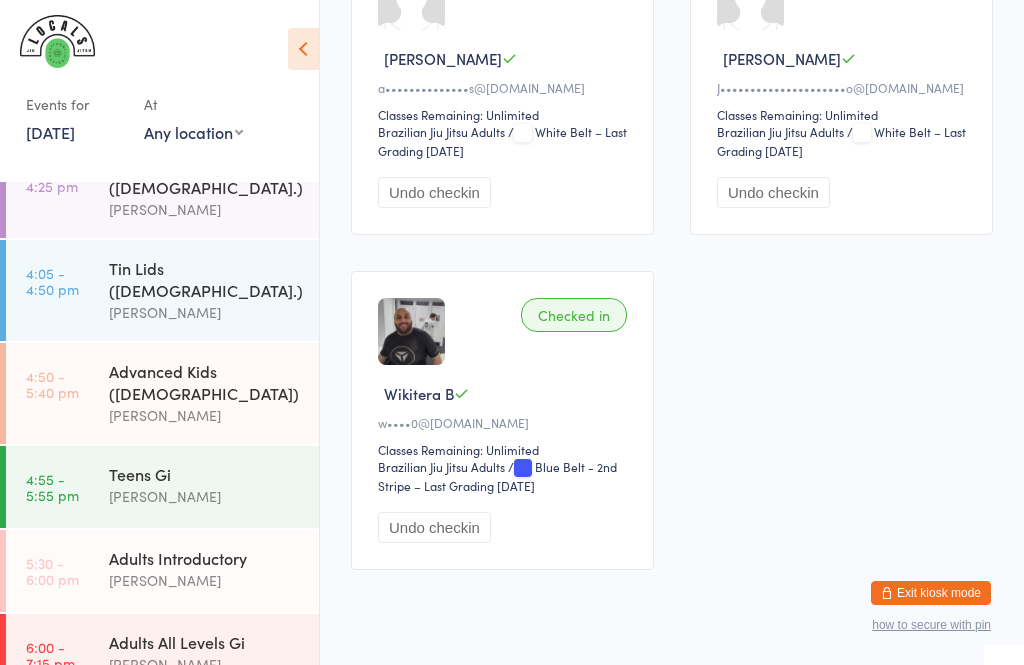 click on "[PERSON_NAME]" at bounding box center [205, 664] 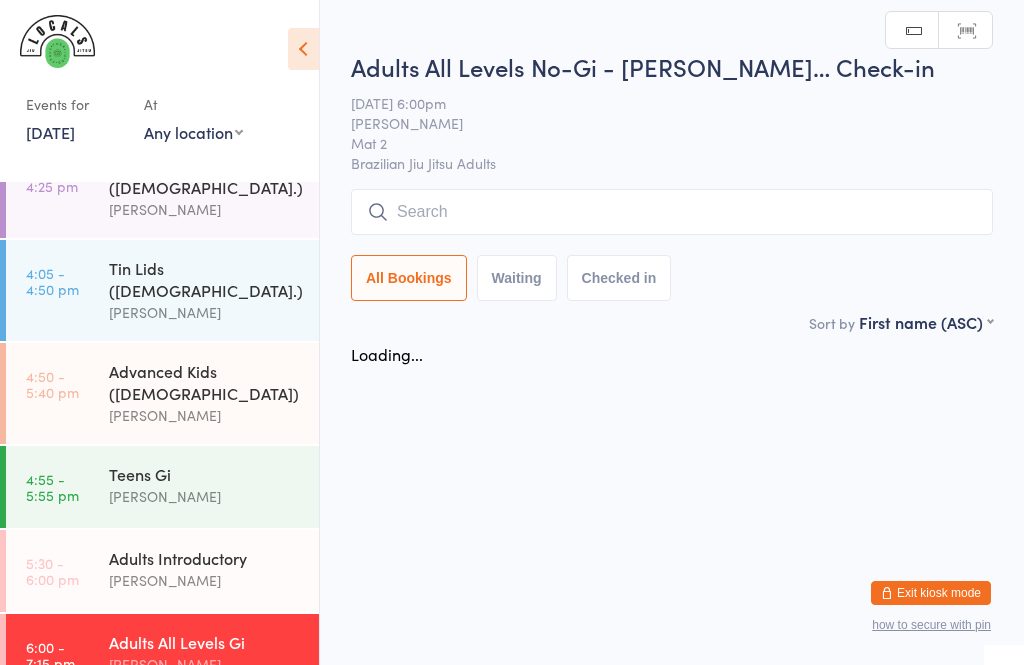 scroll, scrollTop: 0, scrollLeft: 0, axis: both 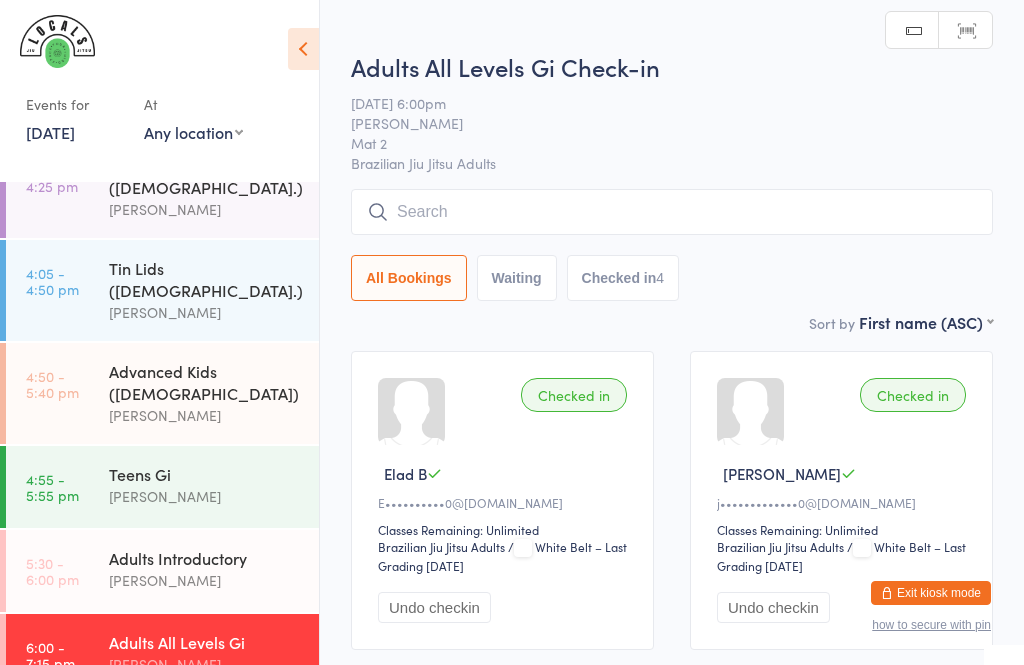 click at bounding box center (672, 212) 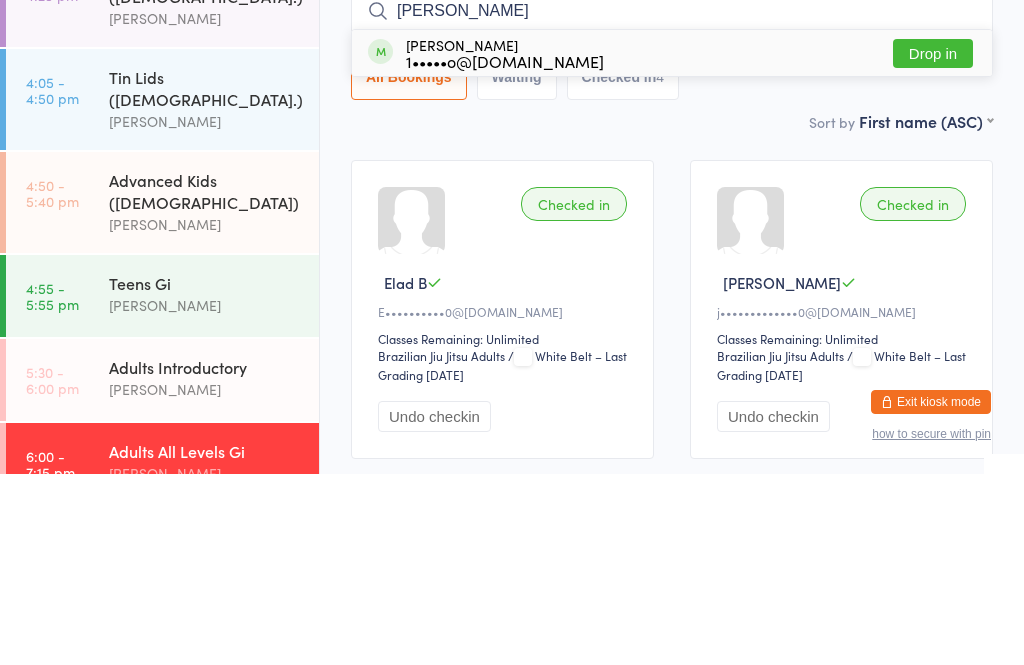 type on "Durkin" 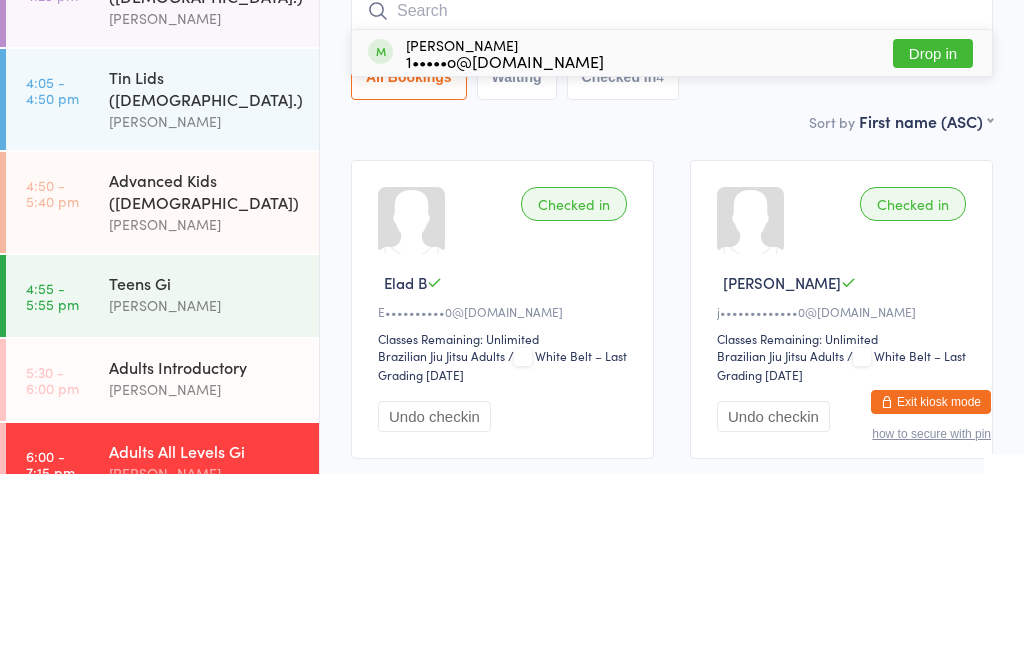 scroll, scrollTop: 191, scrollLeft: 0, axis: vertical 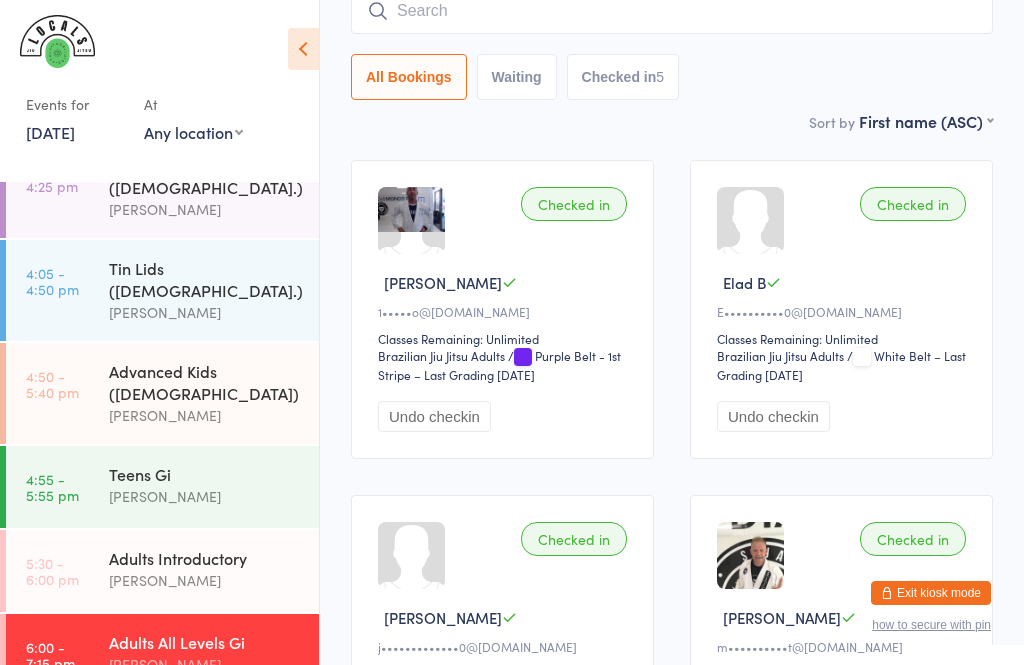 click on "[PERSON_NAME]" at bounding box center (205, 664) 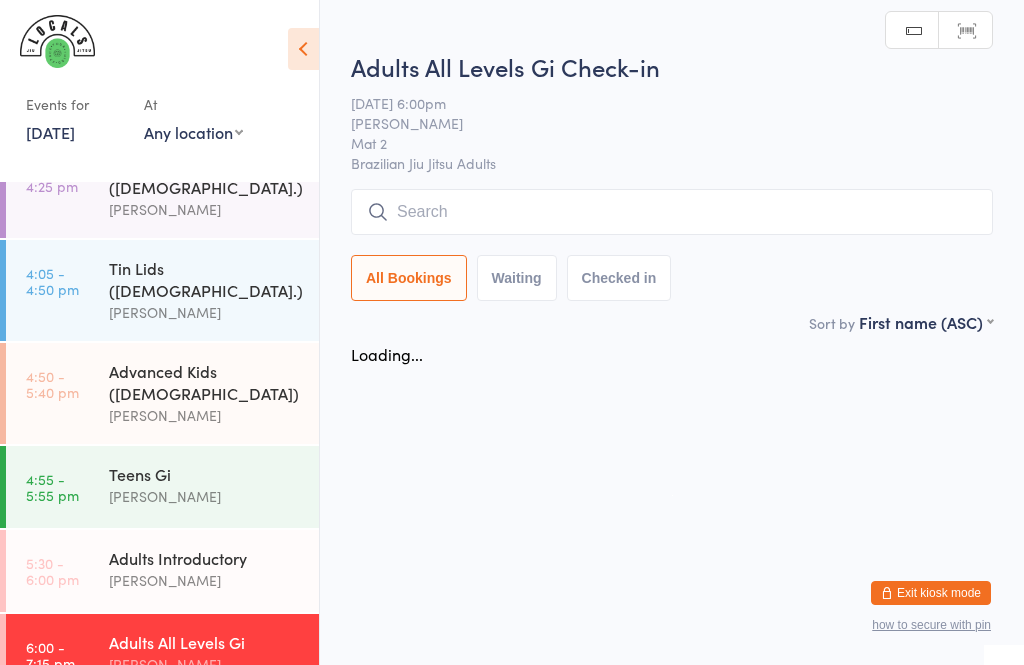 scroll, scrollTop: 0, scrollLeft: 0, axis: both 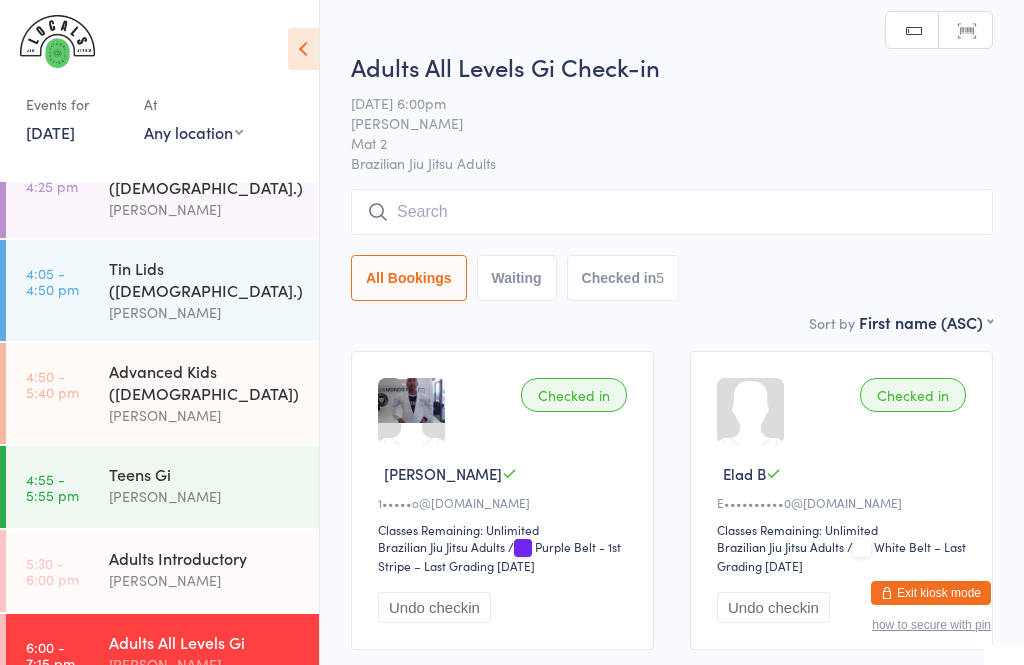 click at bounding box center [672, 212] 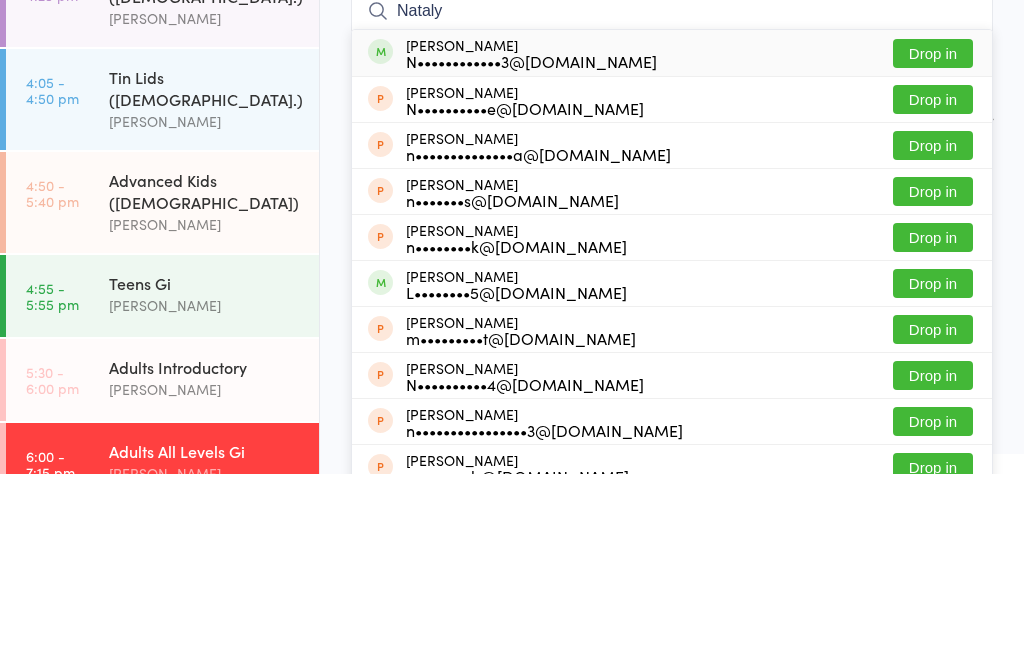 type on "Nataly" 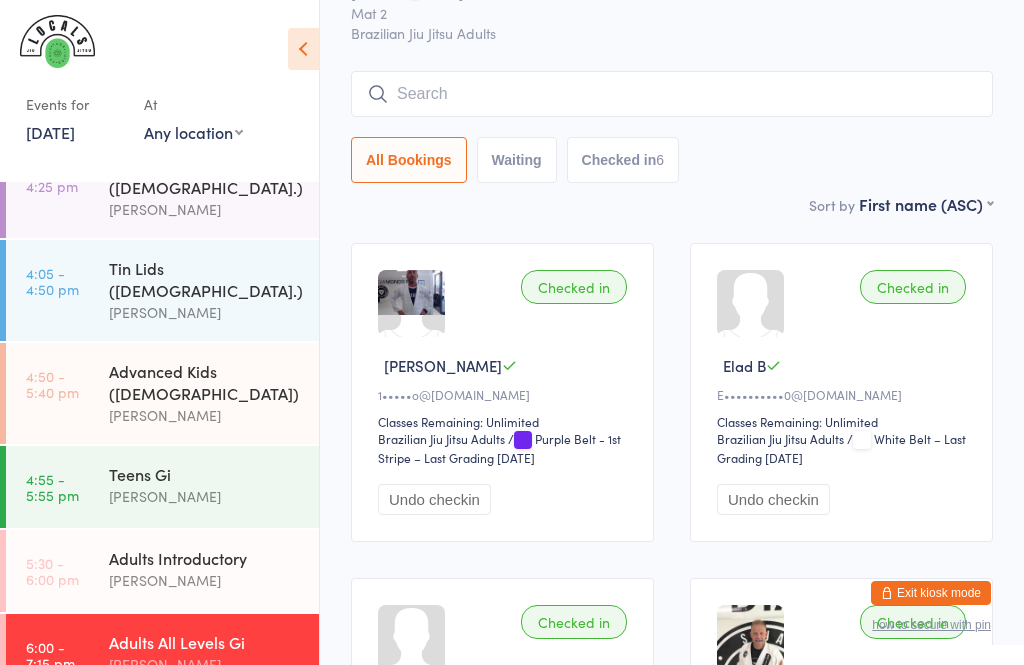scroll, scrollTop: 107, scrollLeft: 0, axis: vertical 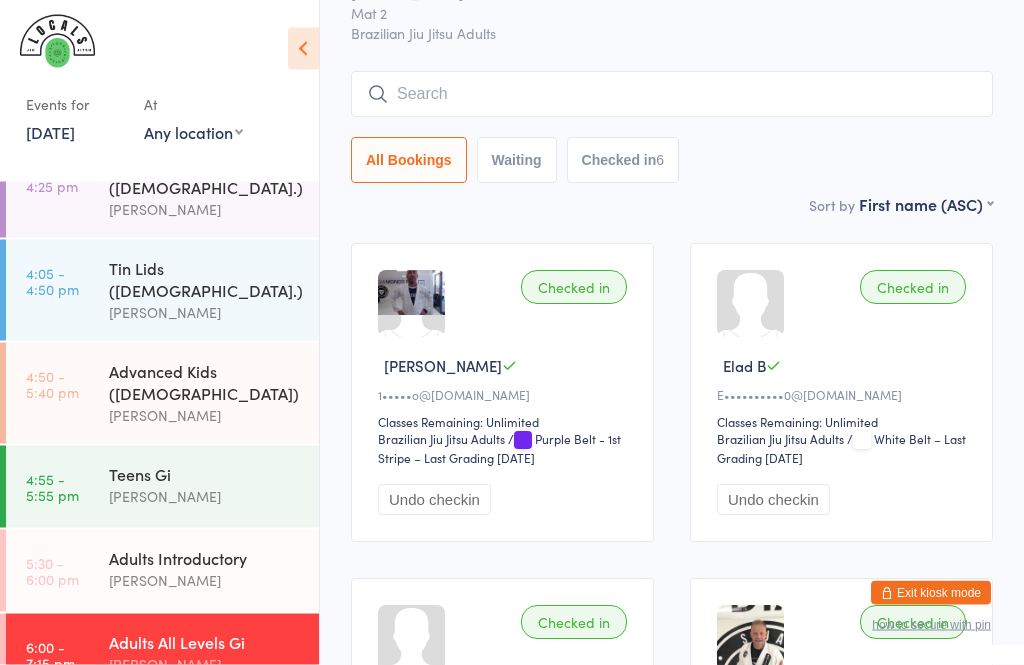 click at bounding box center (672, 95) 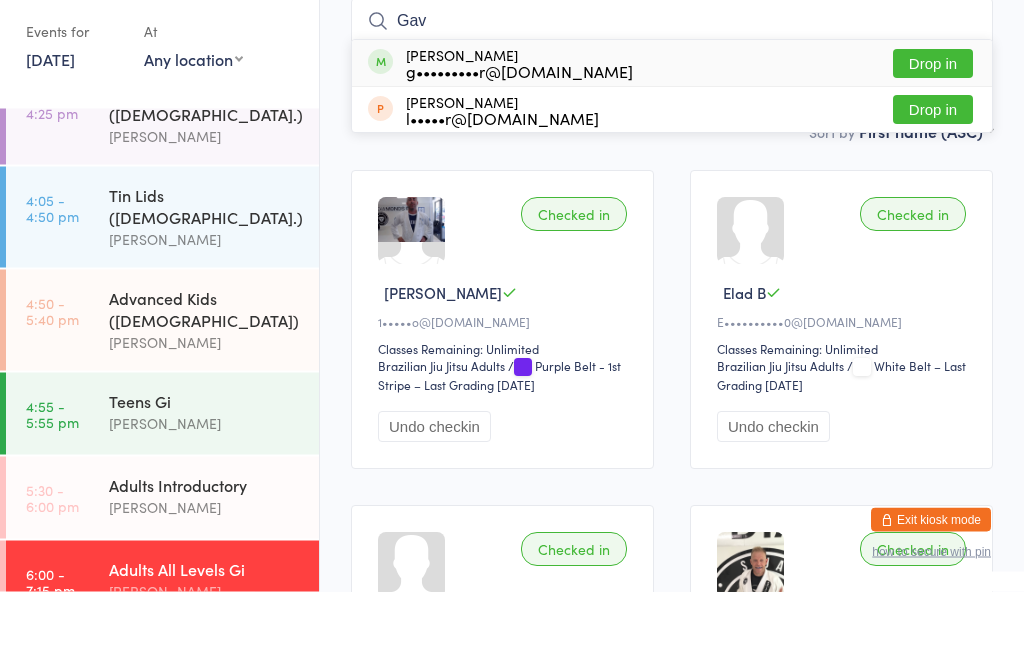type on "Gav" 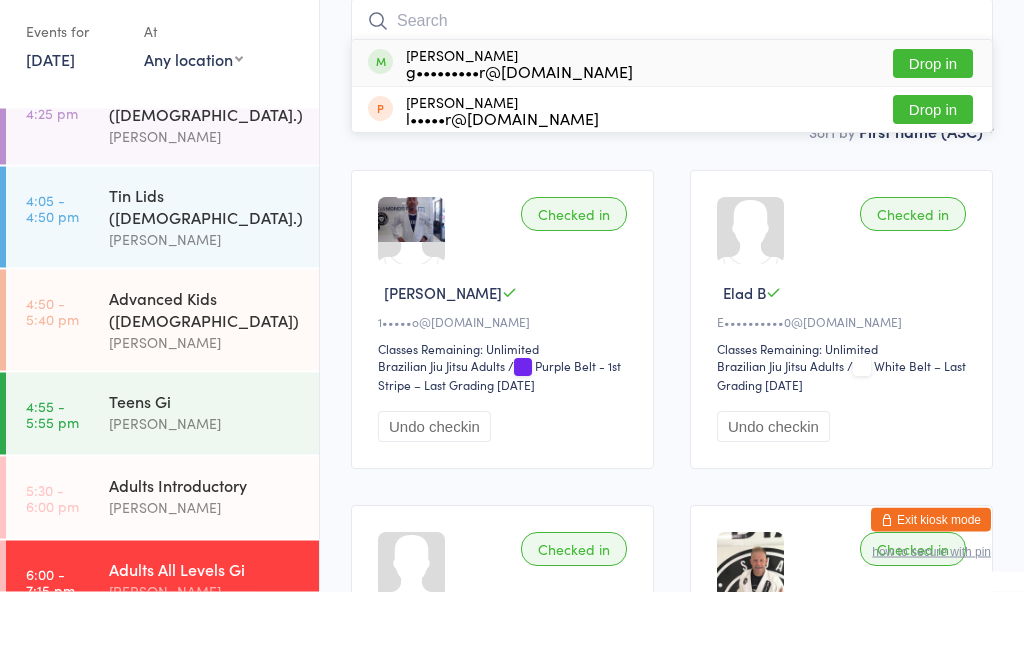 scroll, scrollTop: 181, scrollLeft: 0, axis: vertical 